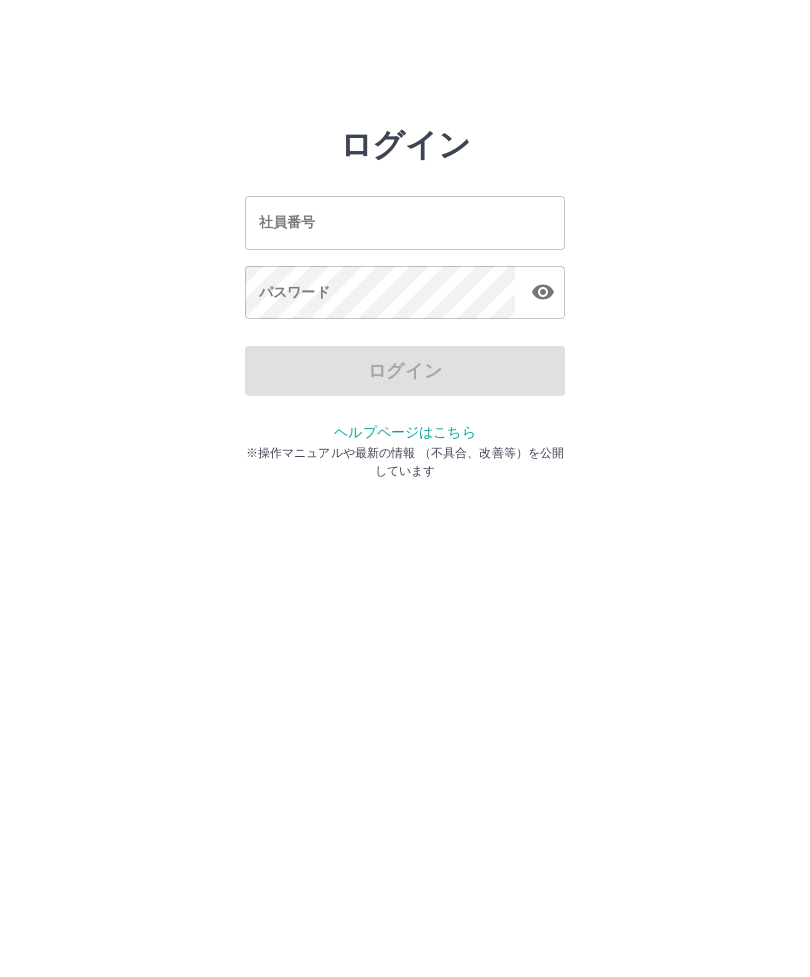 scroll, scrollTop: 0, scrollLeft: 0, axis: both 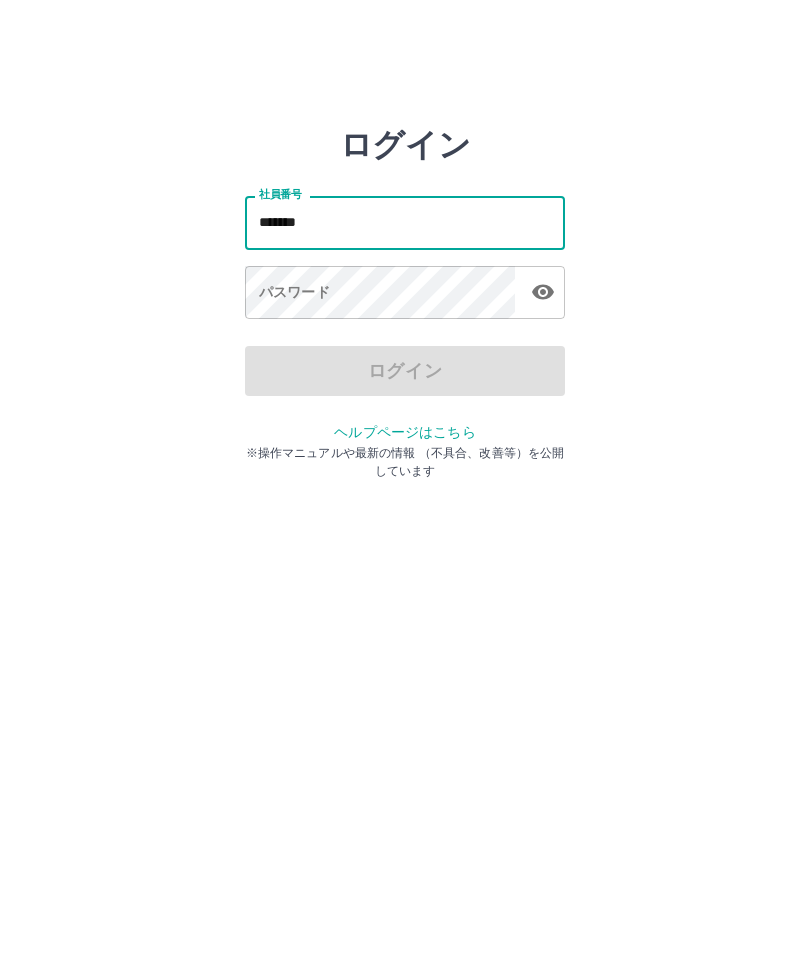 type on "*******" 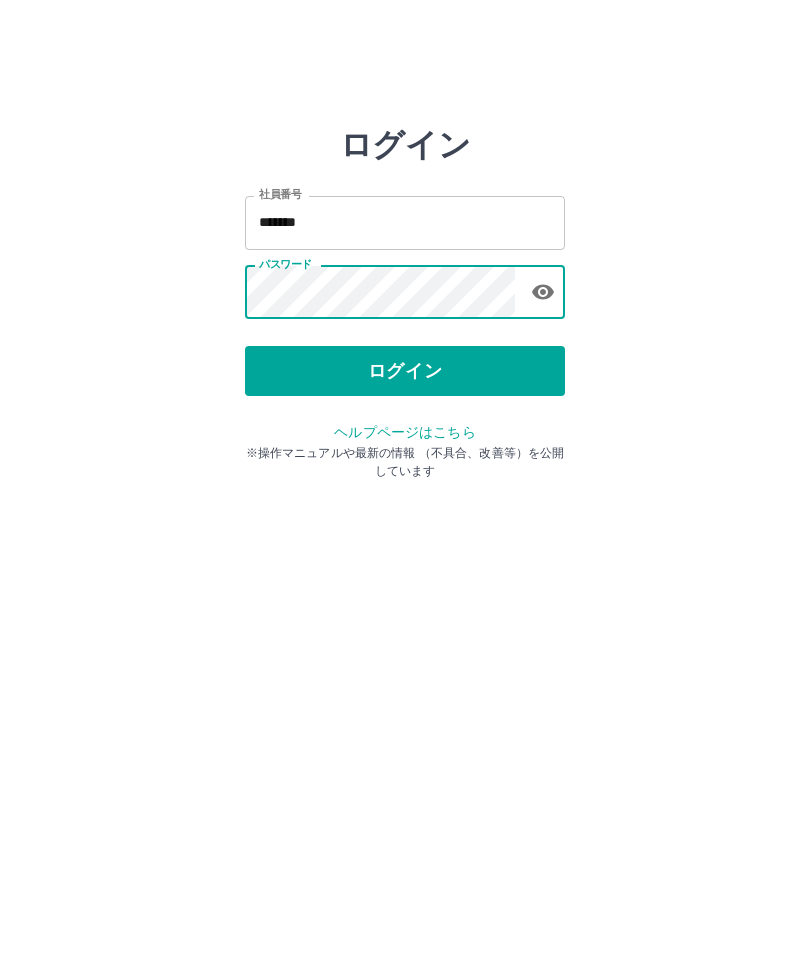 click on "ログイン" at bounding box center [405, 371] 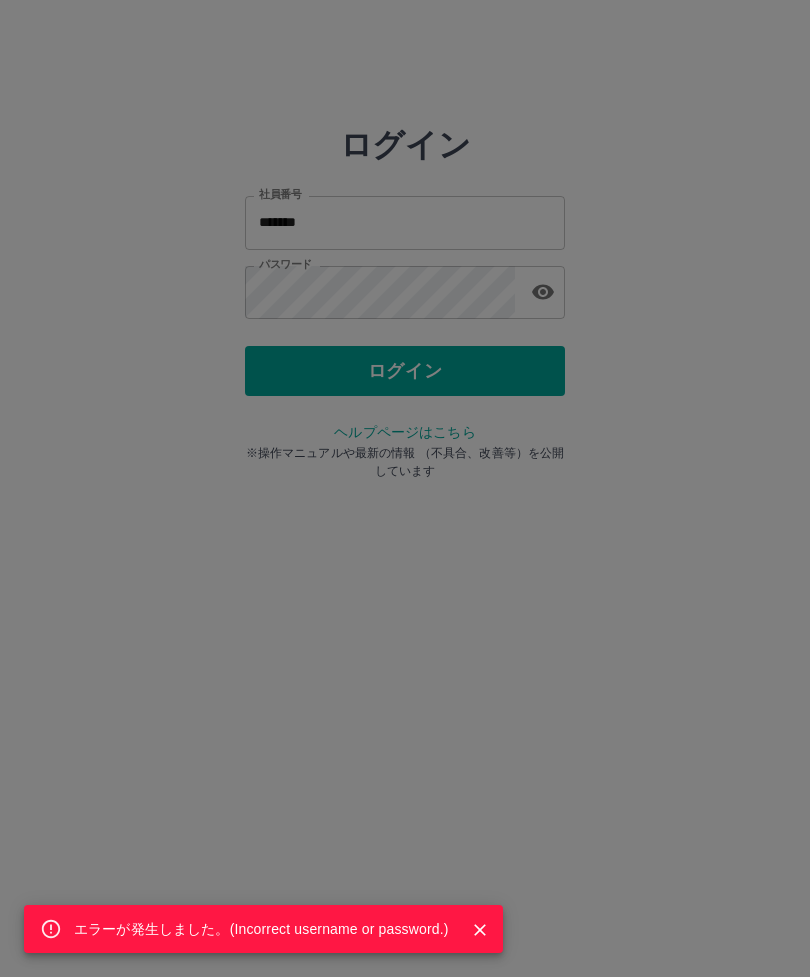 click on "エラーが発生しました。( Incorrect username or password. )" at bounding box center [405, 488] 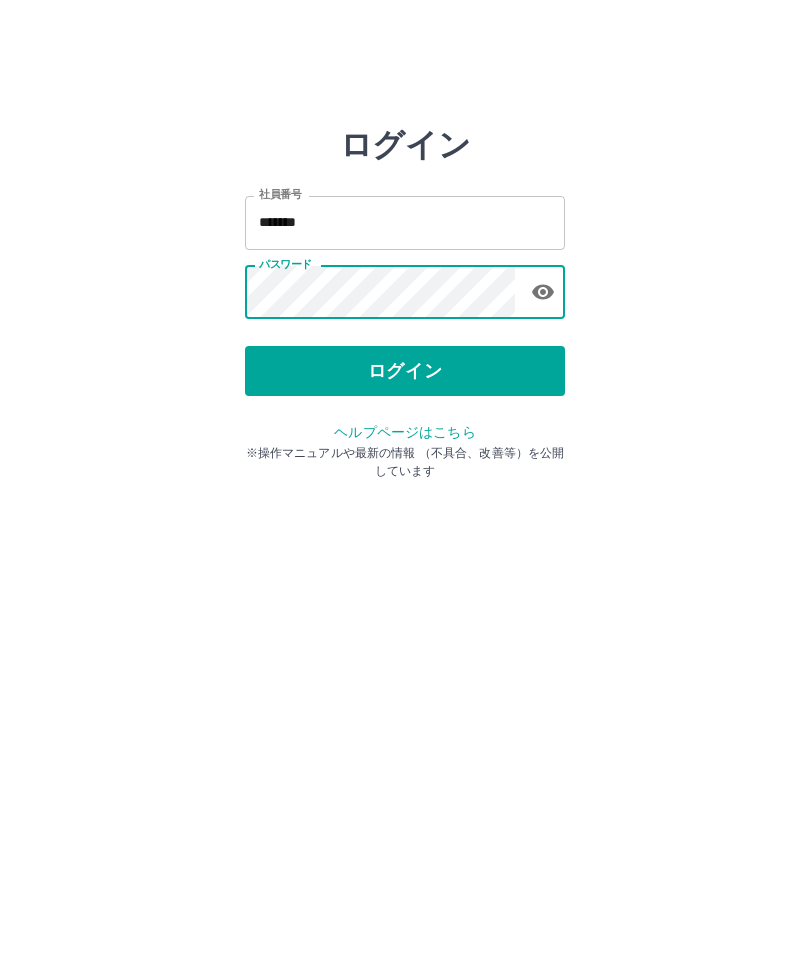 click on "ログイン" at bounding box center [405, 371] 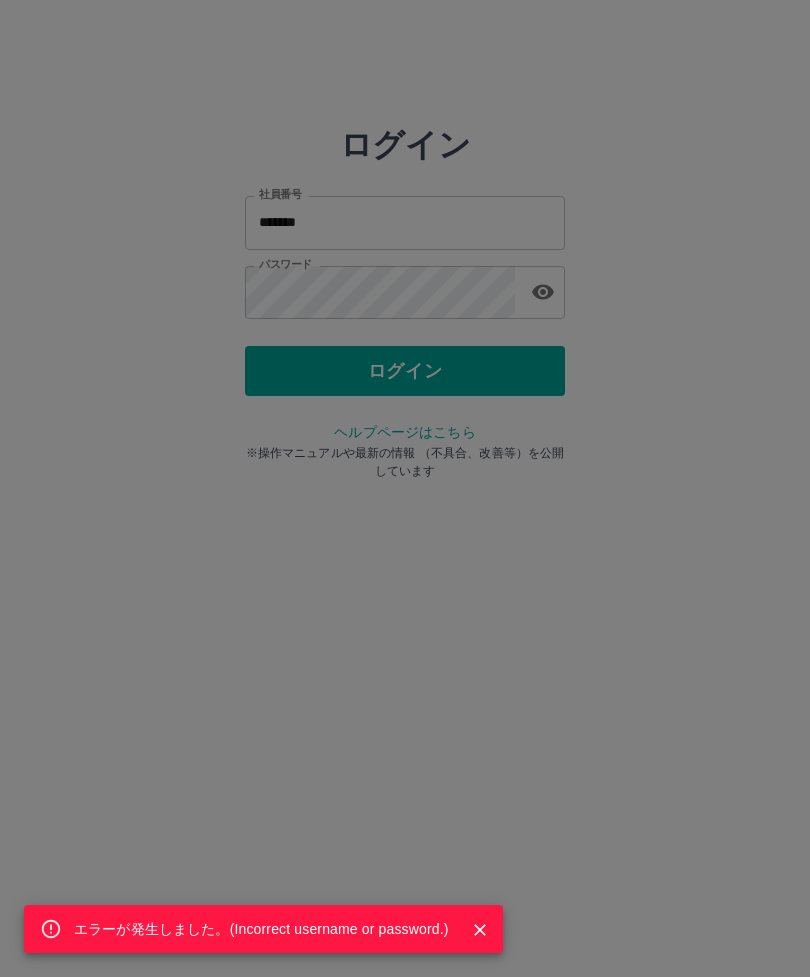 click on "エラーが発生しました。( Incorrect username or password. )" at bounding box center [405, 488] 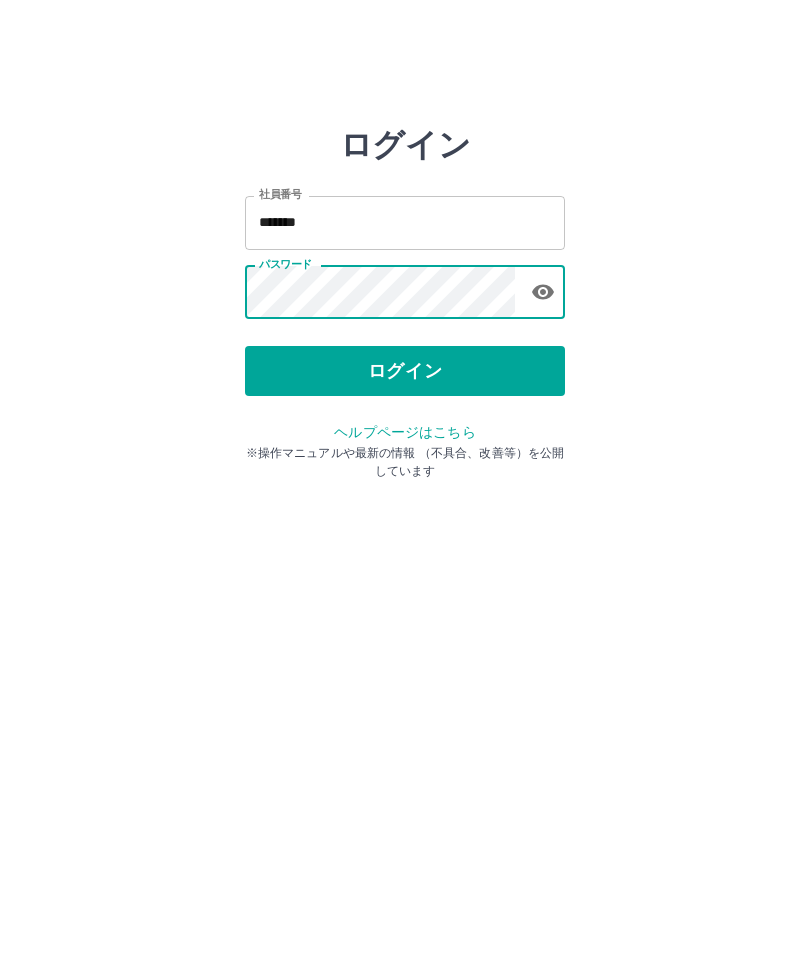click on "ログイン 社員番号 ******* 社員番号 パスワード パスワード ログイン ヘルプページはこちら ※操作マニュアルや最新の情報 （不具合、改善等）を公開しています" at bounding box center (405, 286) 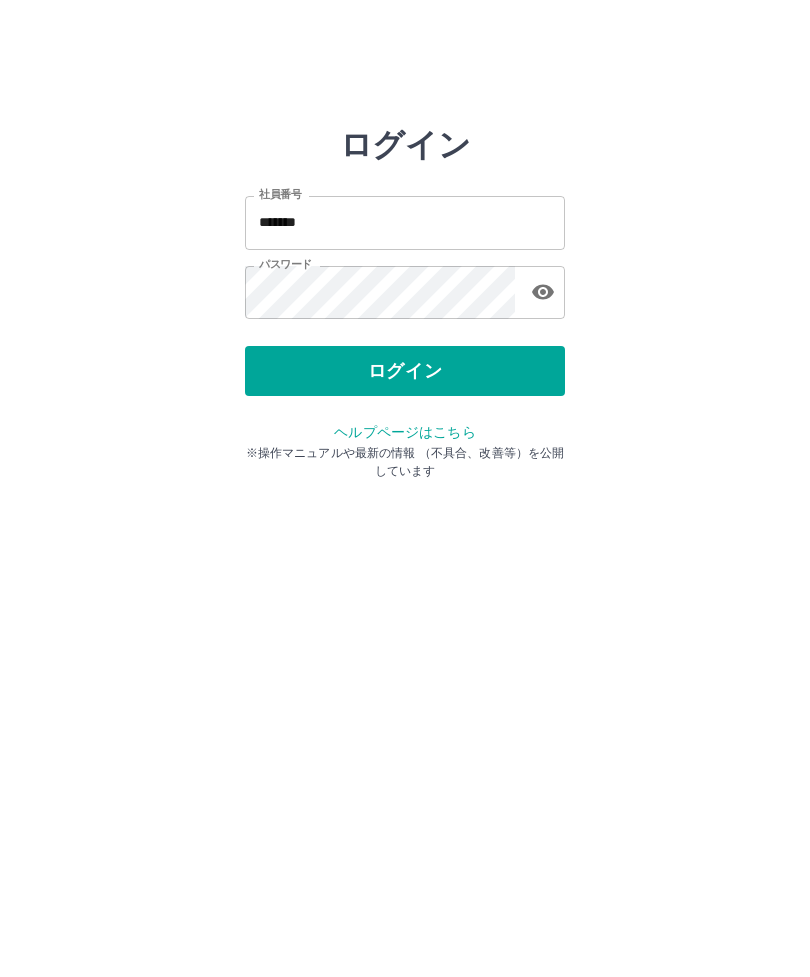 click on "ログイン" at bounding box center (405, 371) 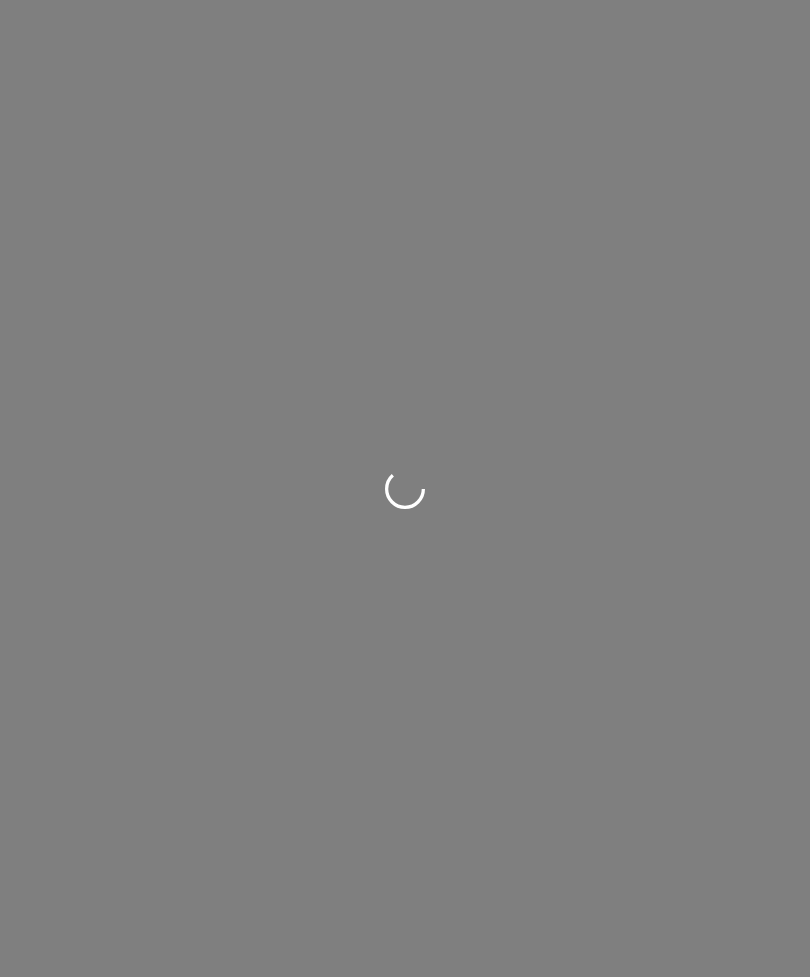 scroll, scrollTop: 0, scrollLeft: 0, axis: both 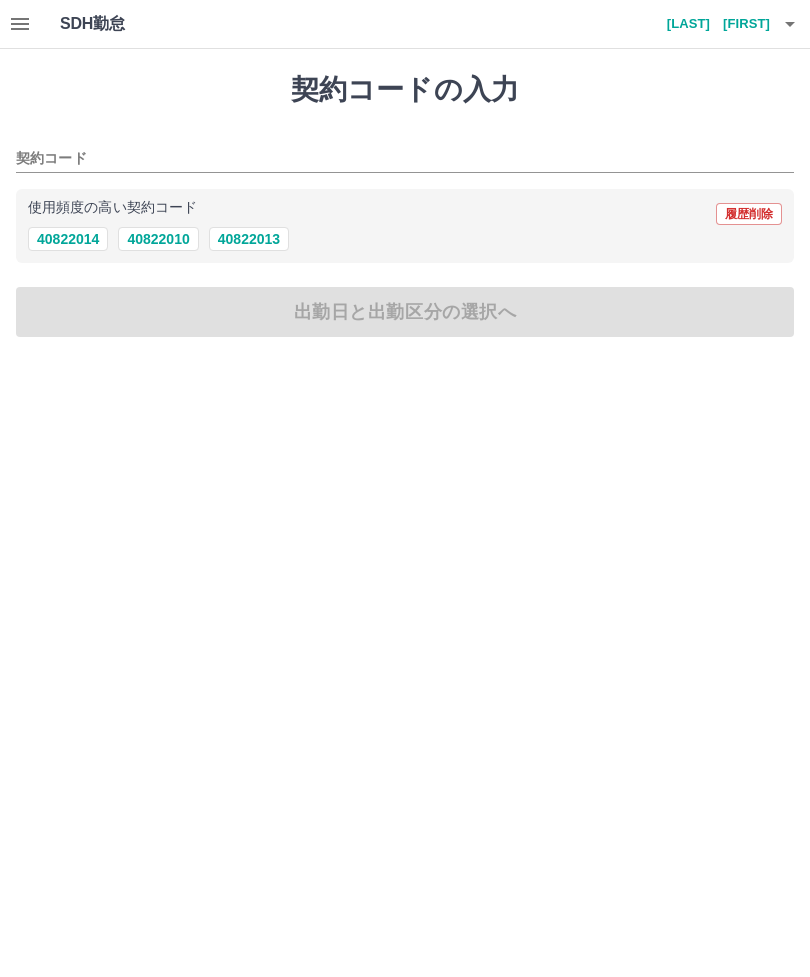 click on "40822013" at bounding box center (249, 239) 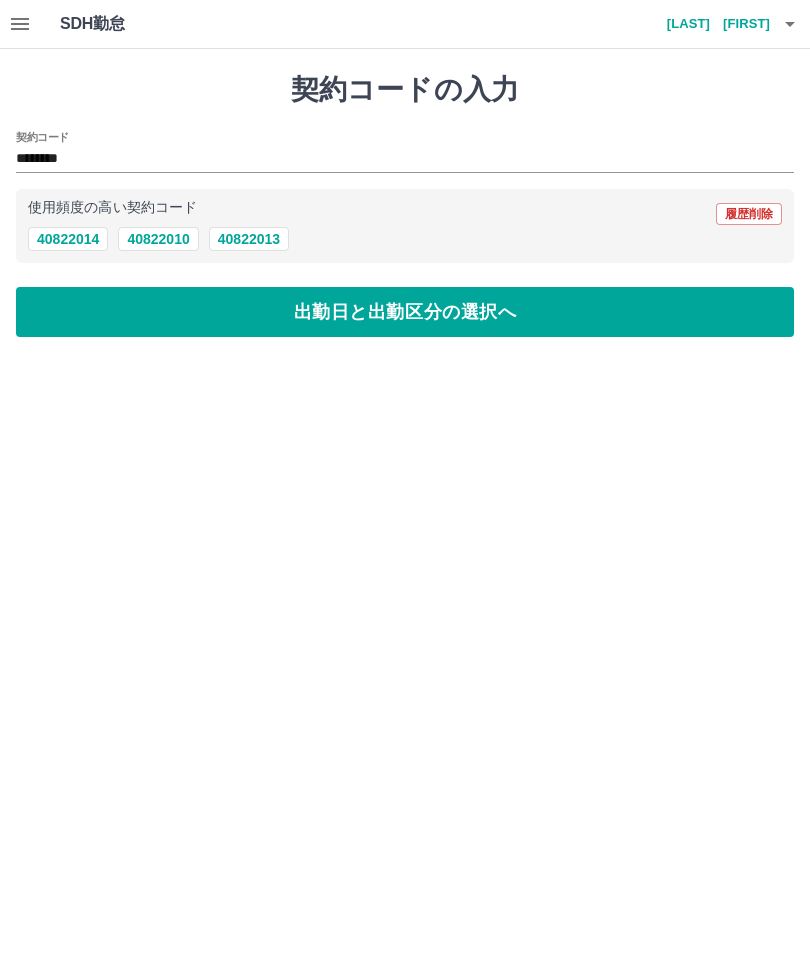click on "出勤日と出勤区分の選択へ" at bounding box center (405, 312) 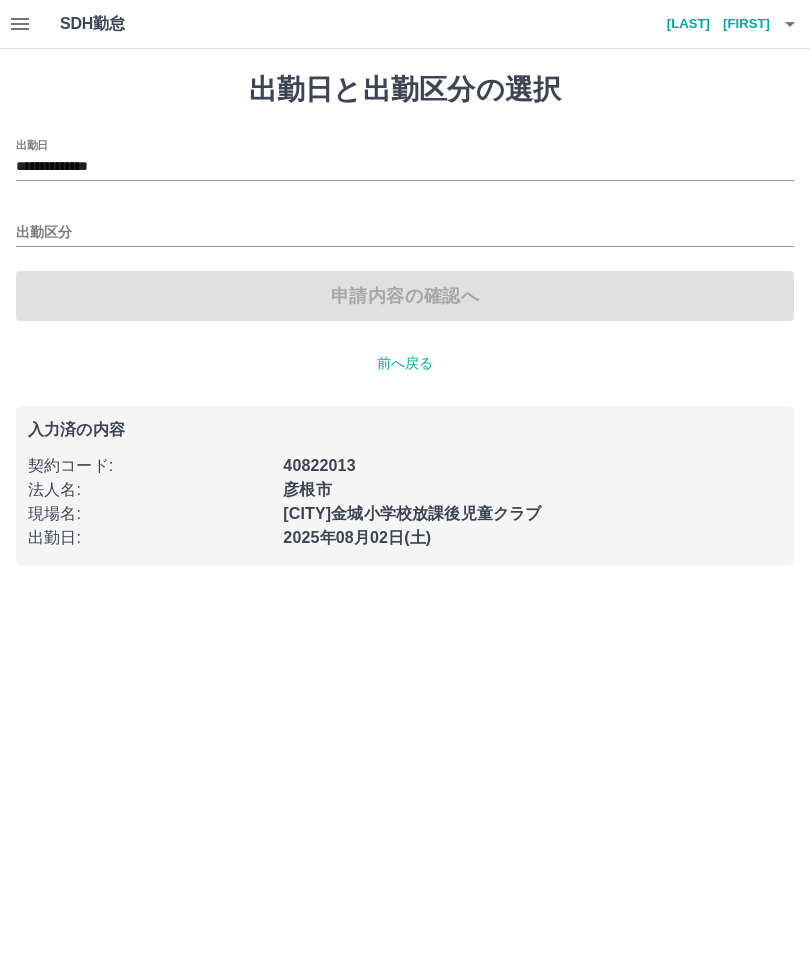 click on "出勤区分" at bounding box center [405, 226] 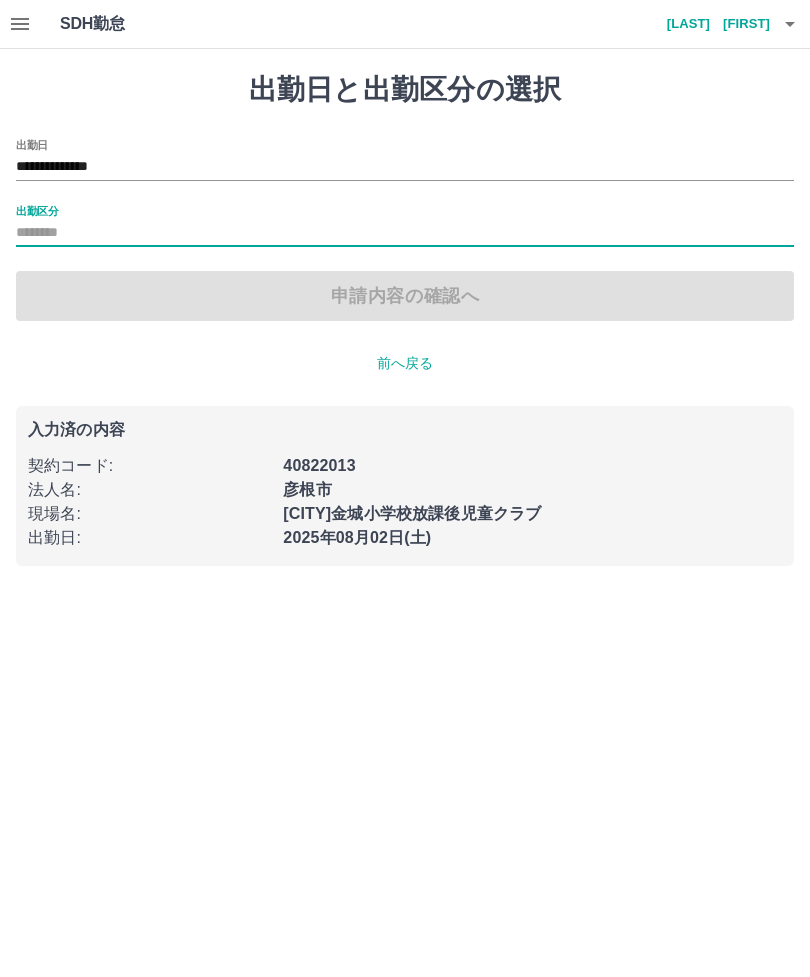 click on "出勤区分" at bounding box center [405, 233] 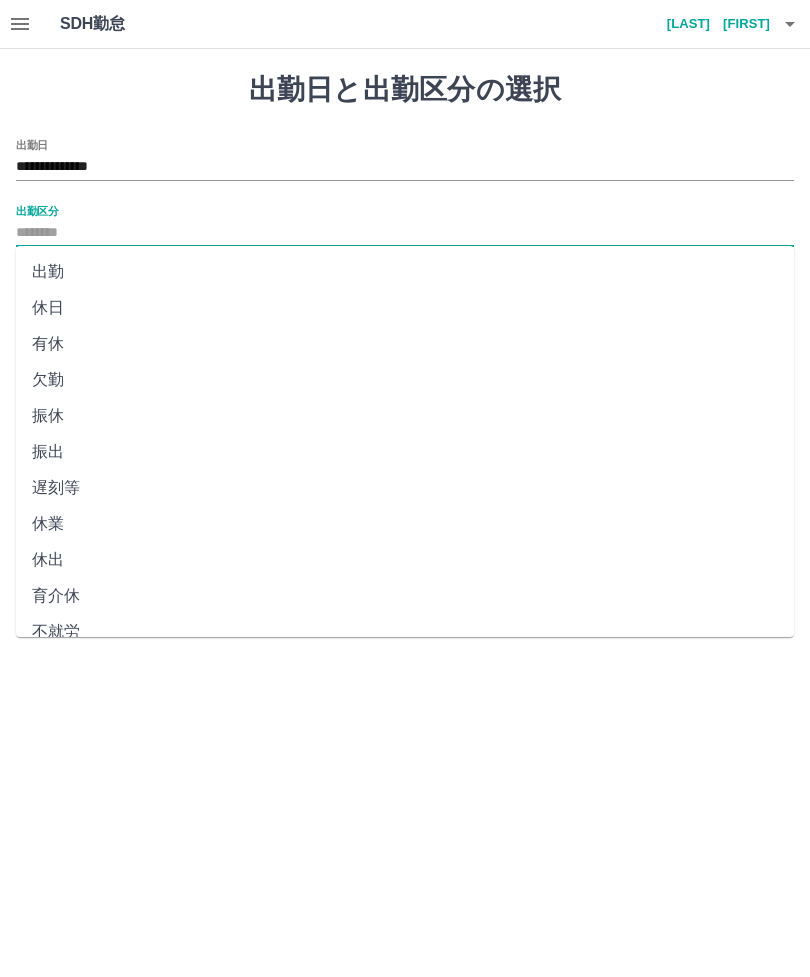 click on "出勤" at bounding box center [405, 272] 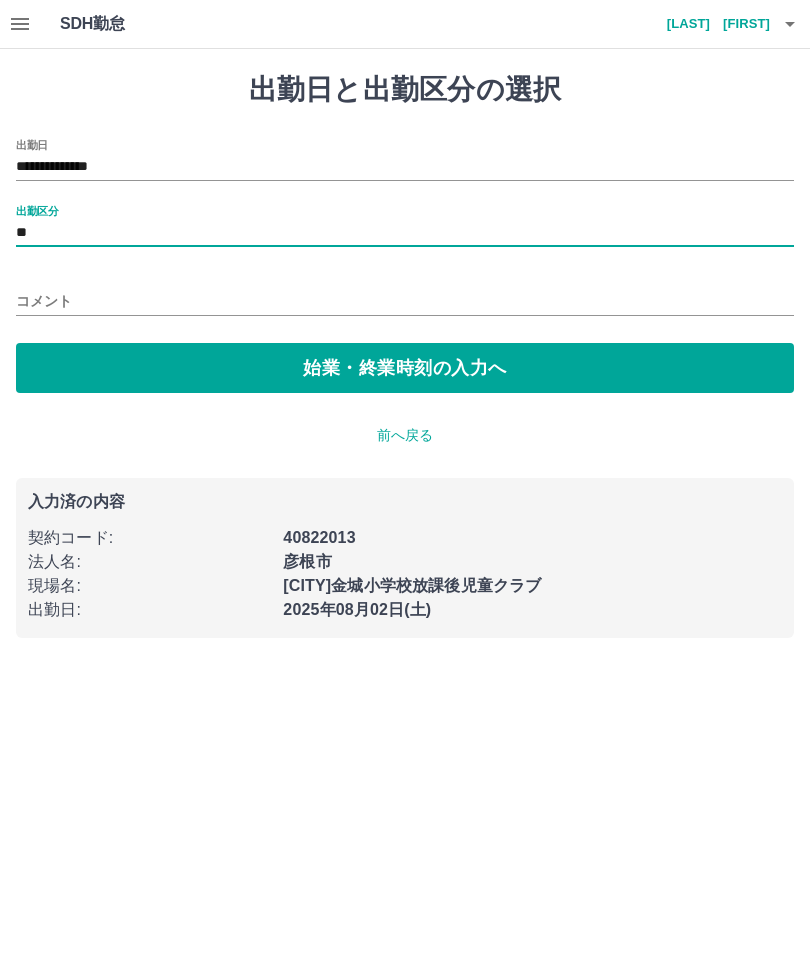 click on "コメント" at bounding box center [405, 301] 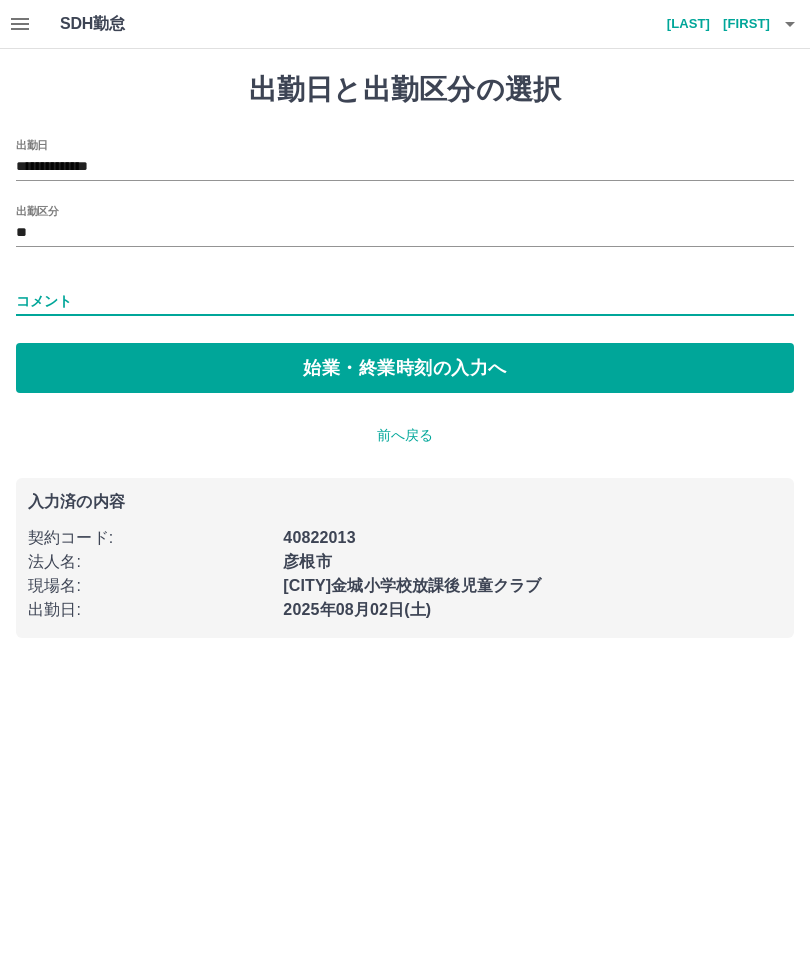 click on "始業・終業時刻の入力へ" at bounding box center (405, 368) 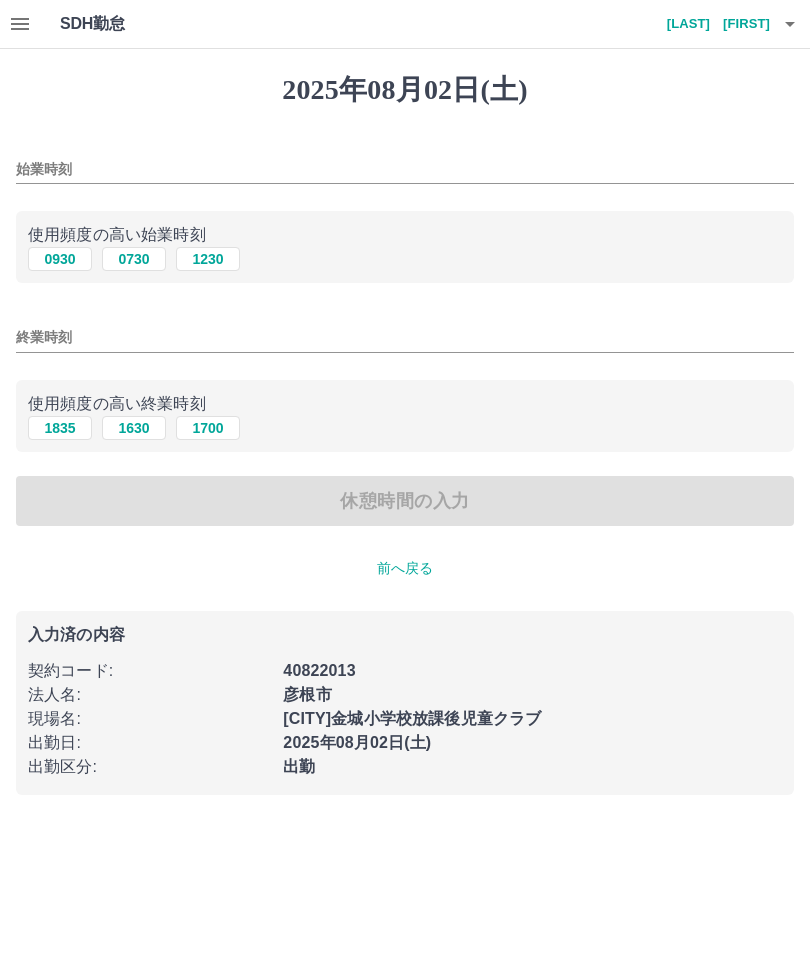 click on "始業時刻" at bounding box center (405, 169) 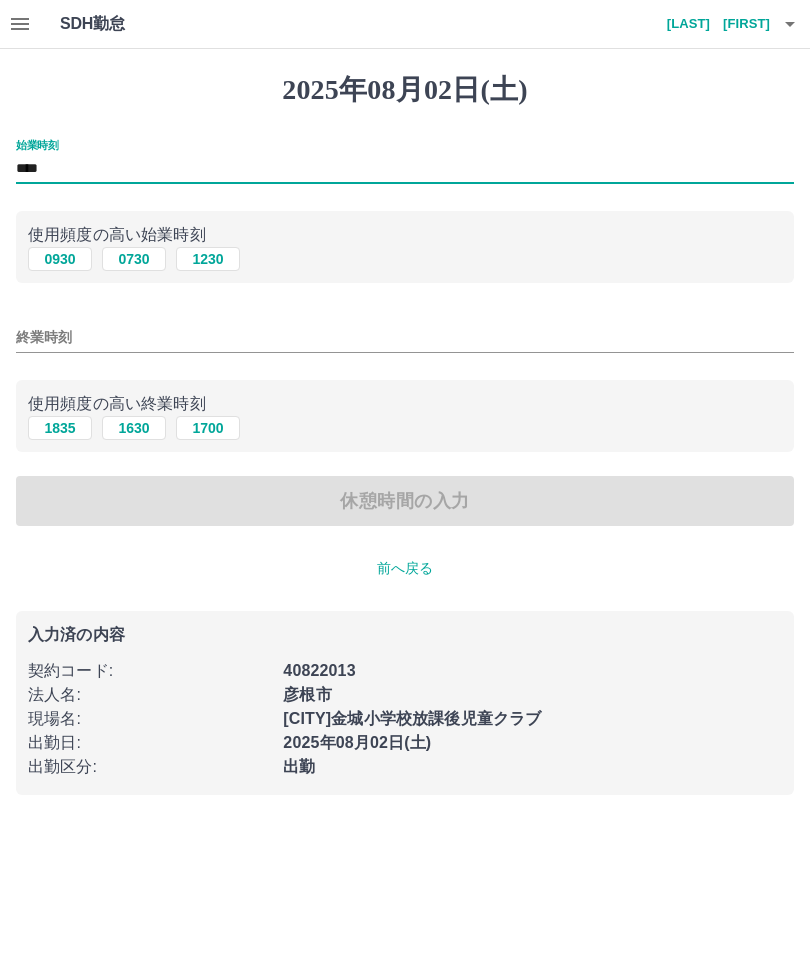 type on "****" 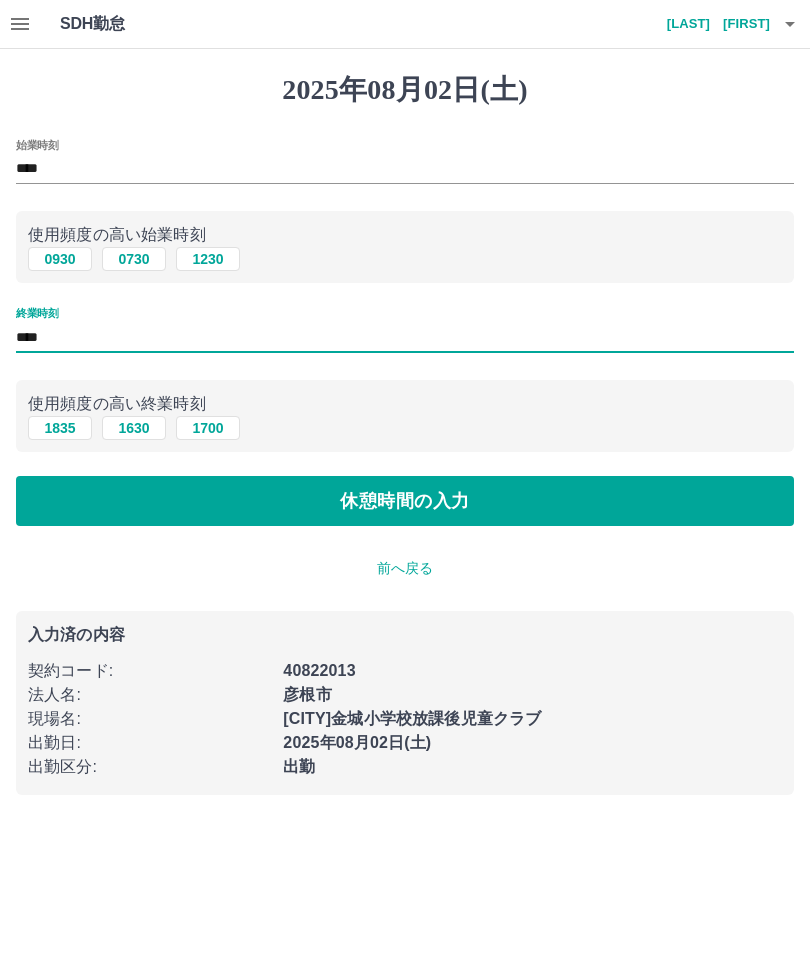 type on "****" 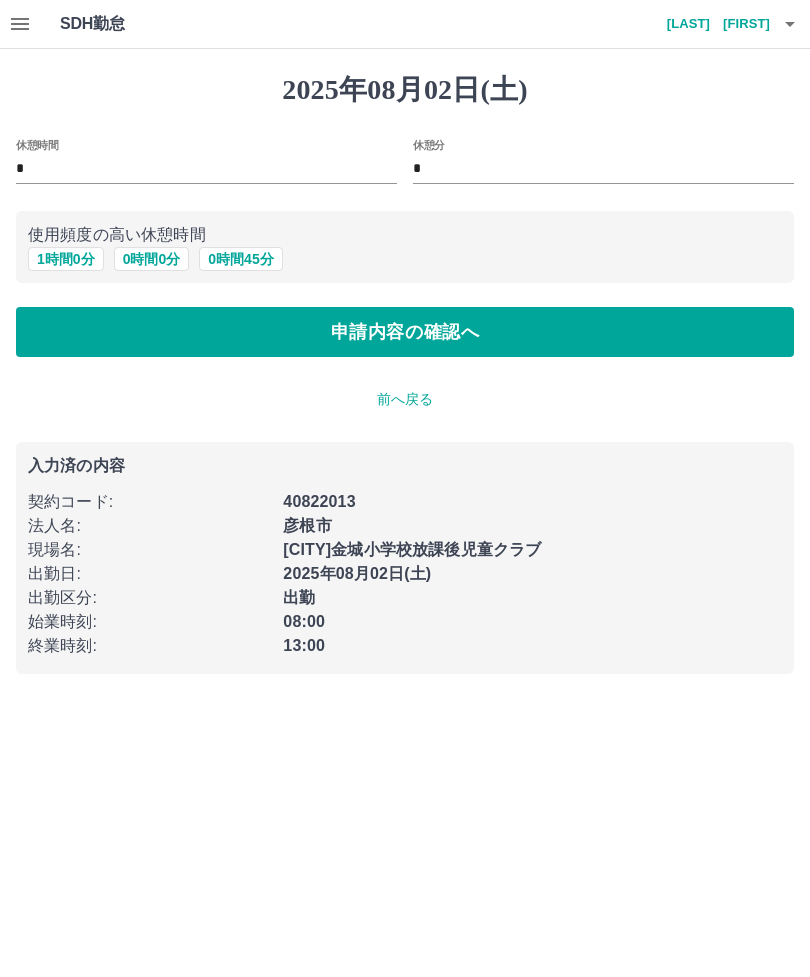 click on "0 時間 0 分" at bounding box center (152, 259) 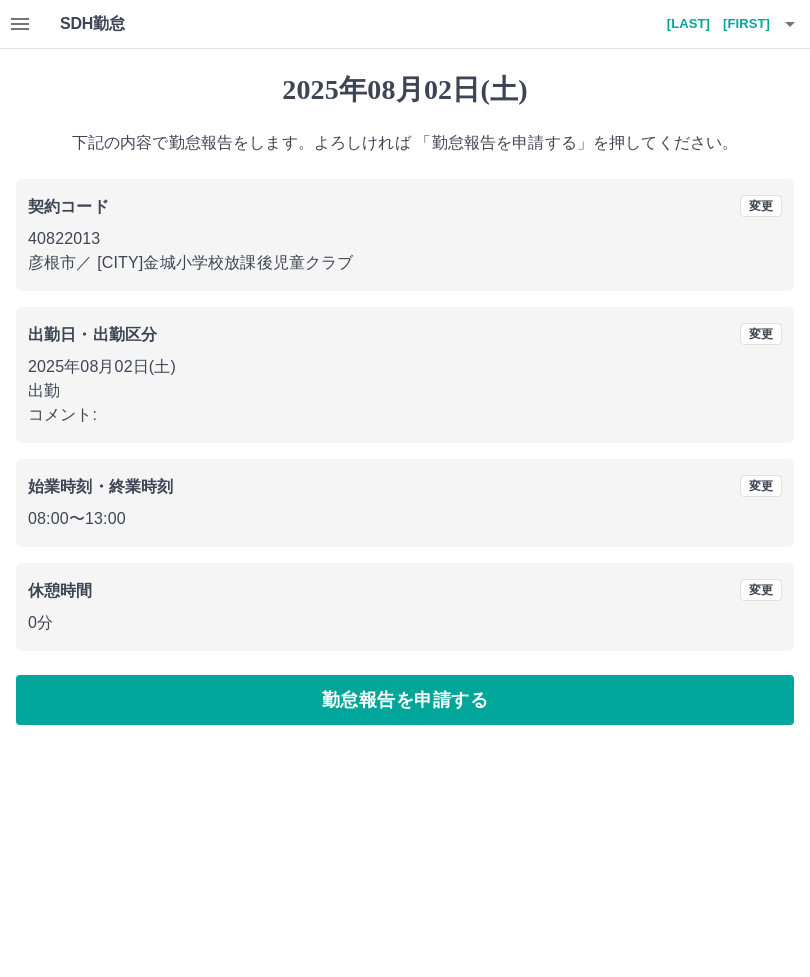 click on "勤怠報告を申請する" at bounding box center (405, 700) 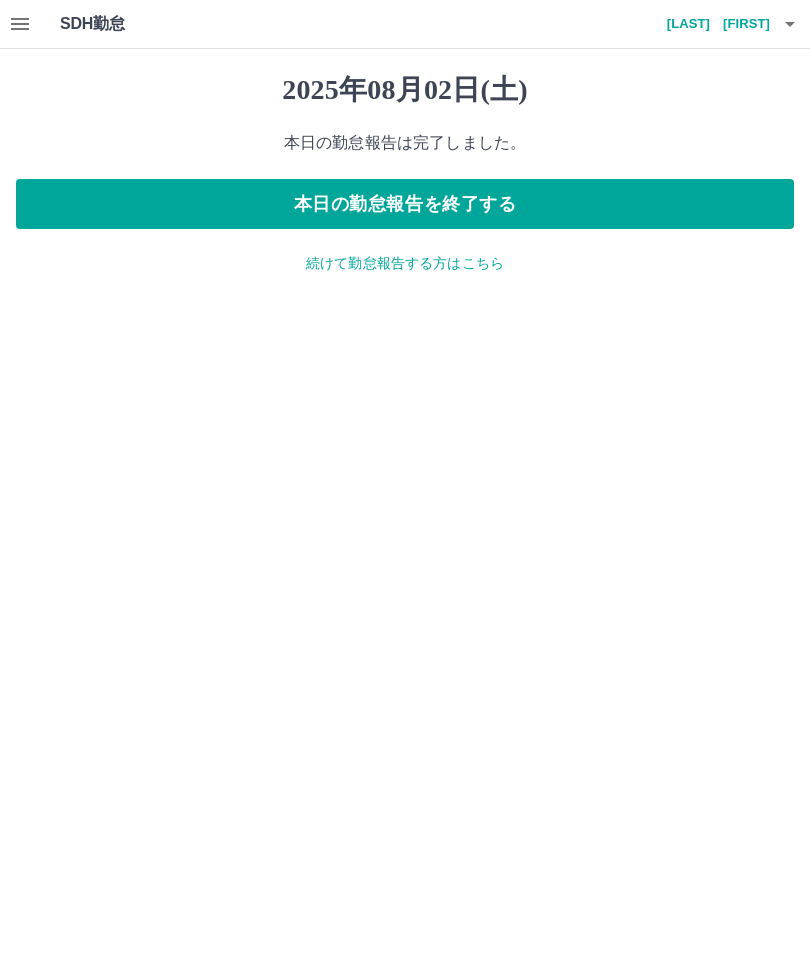 click 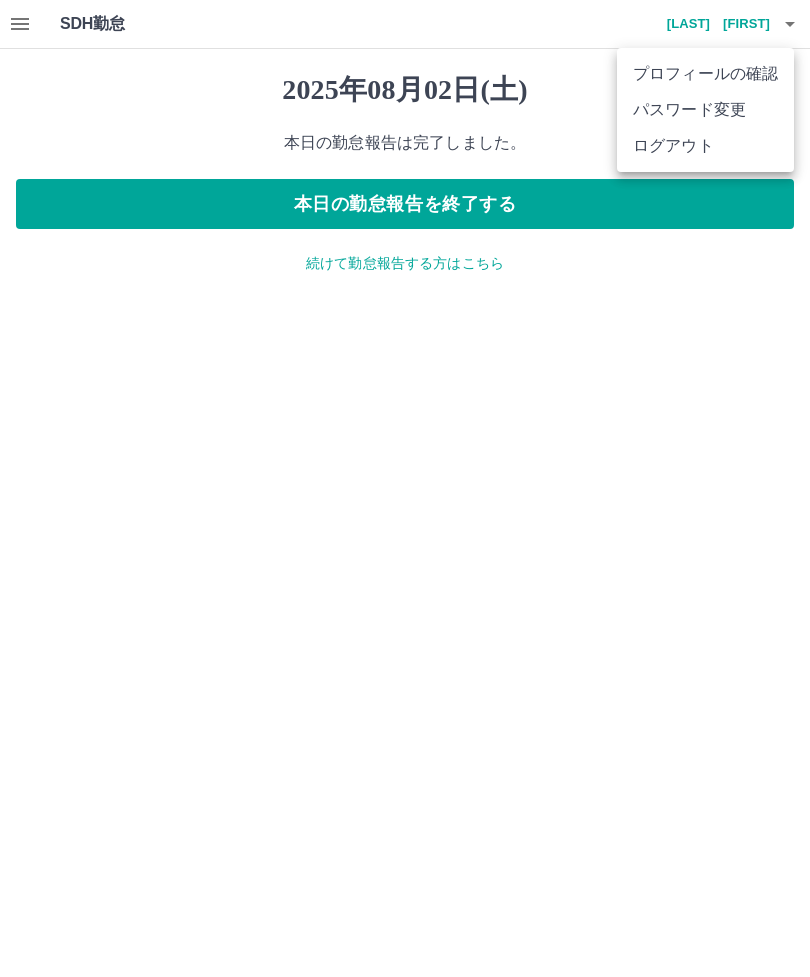 click on "ログアウト" at bounding box center (705, 146) 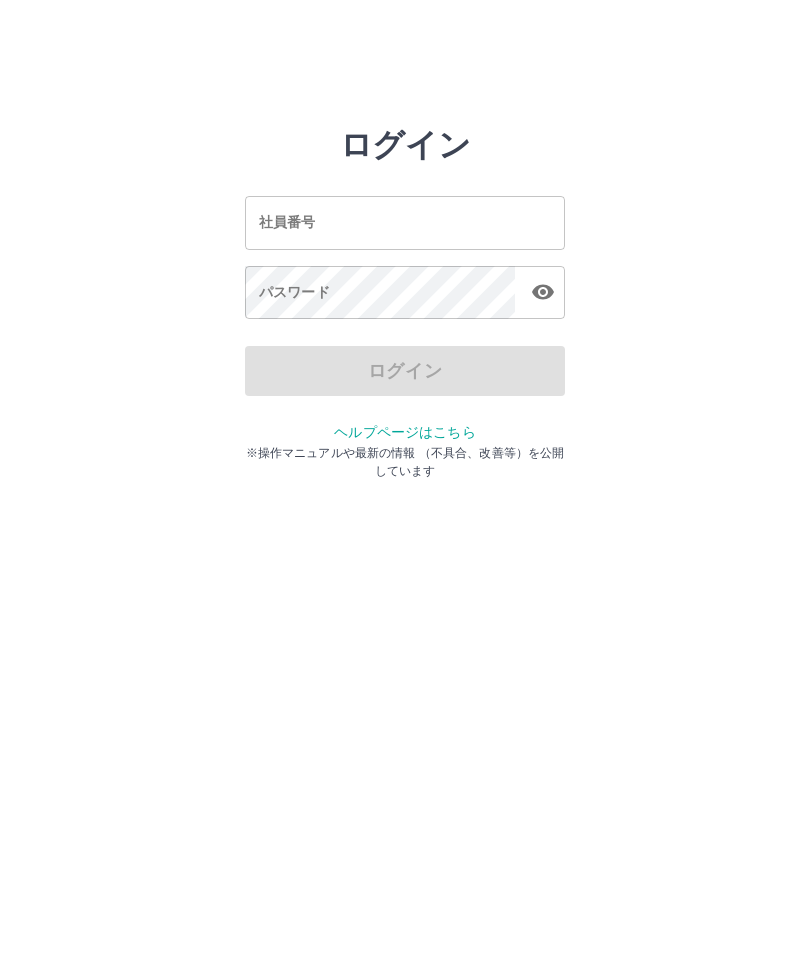 scroll, scrollTop: 0, scrollLeft: 0, axis: both 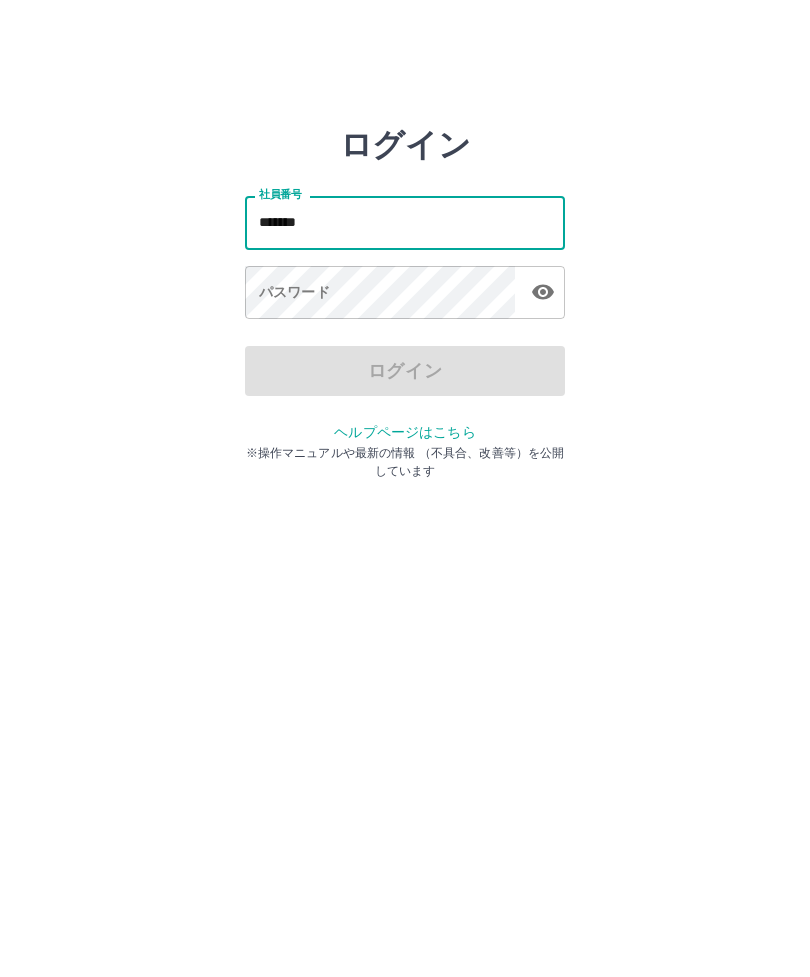 type on "*******" 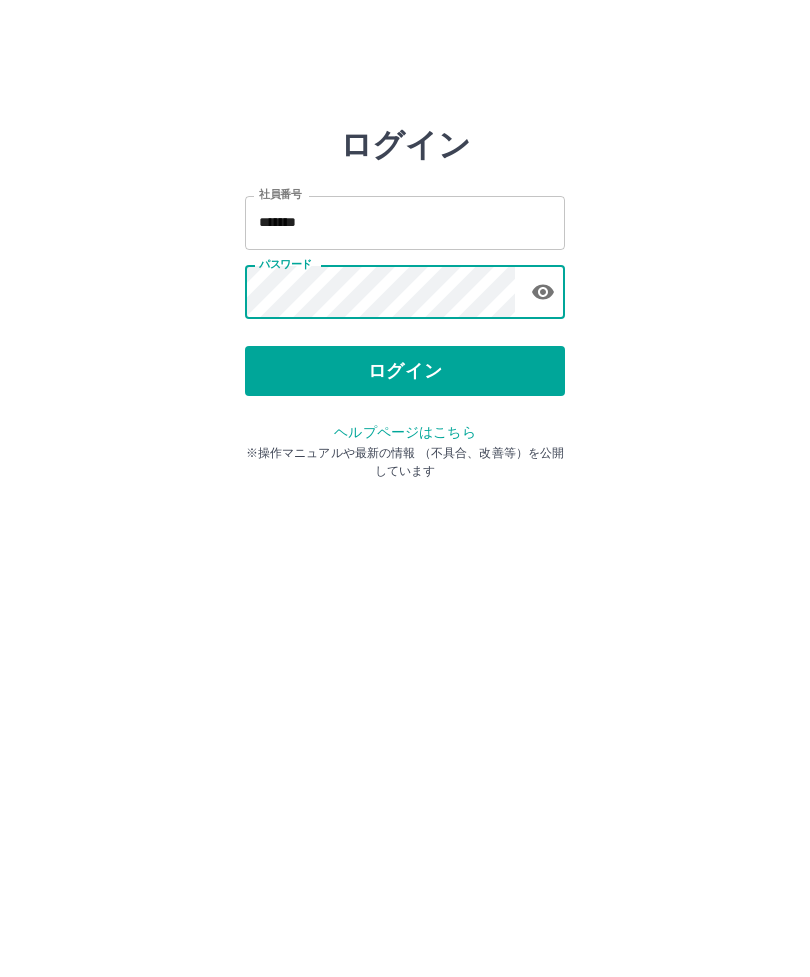click on "ログイン" at bounding box center [405, 371] 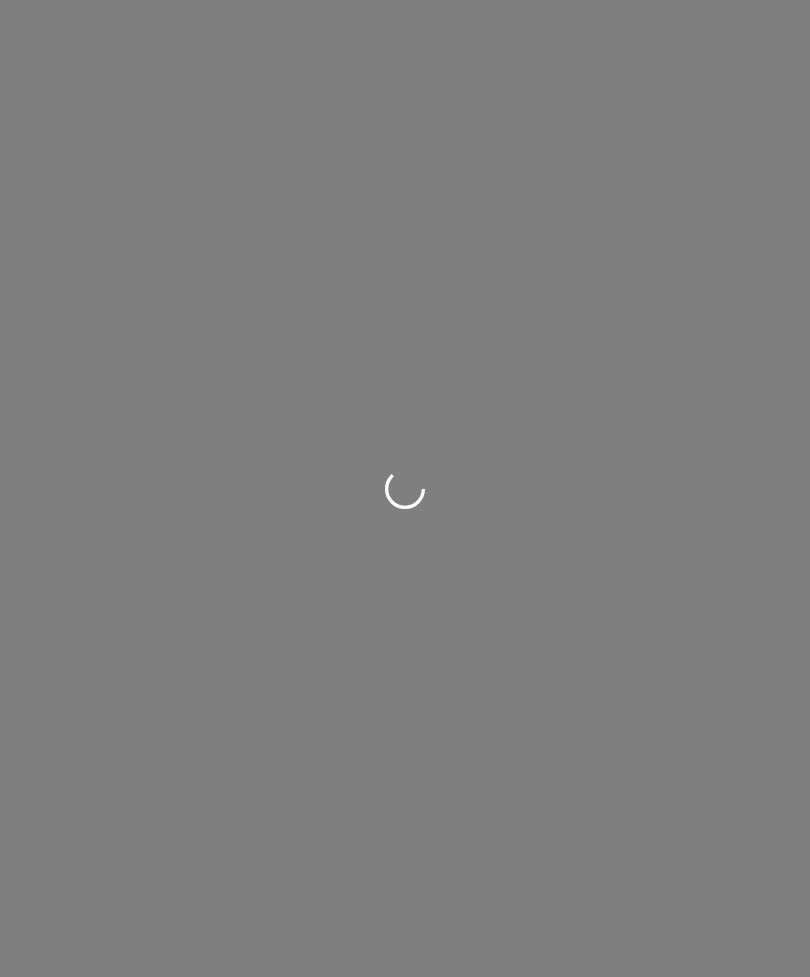 scroll, scrollTop: 0, scrollLeft: 0, axis: both 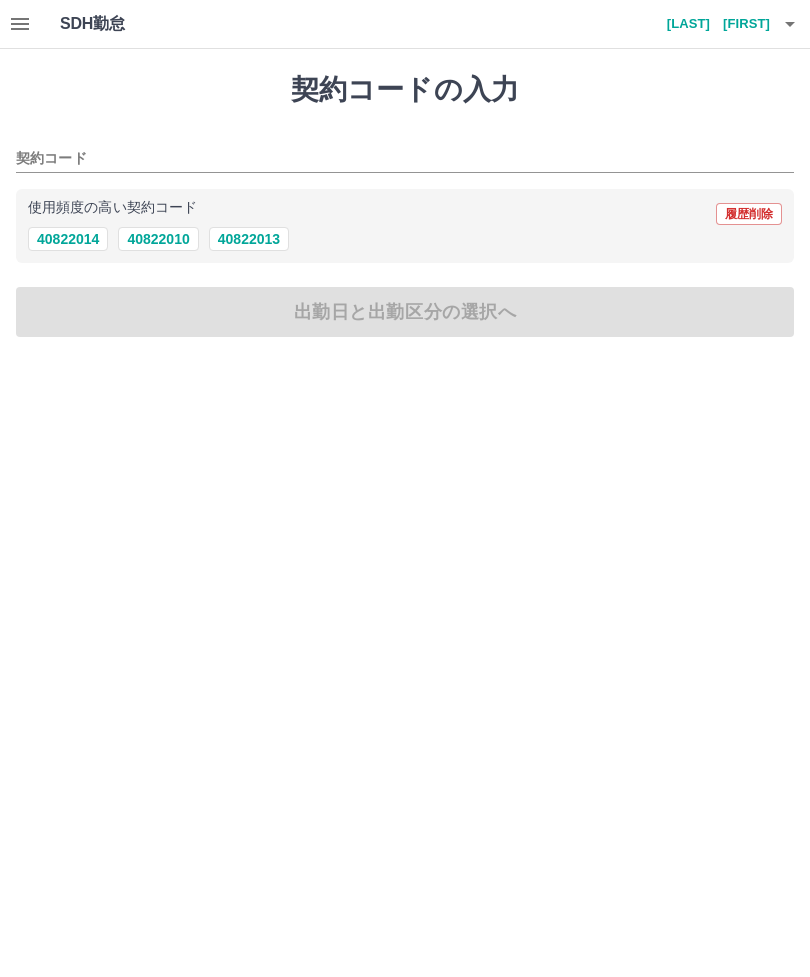 click on "40822013" at bounding box center (249, 239) 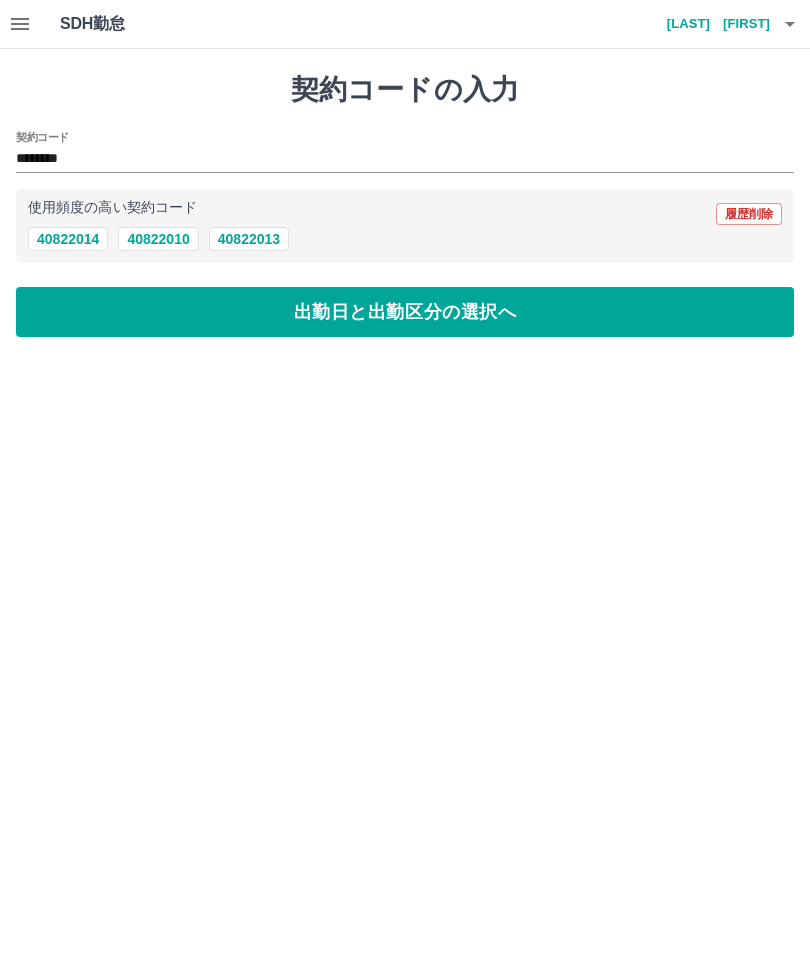 click on "出勤日と出勤区分の選択へ" at bounding box center [405, 312] 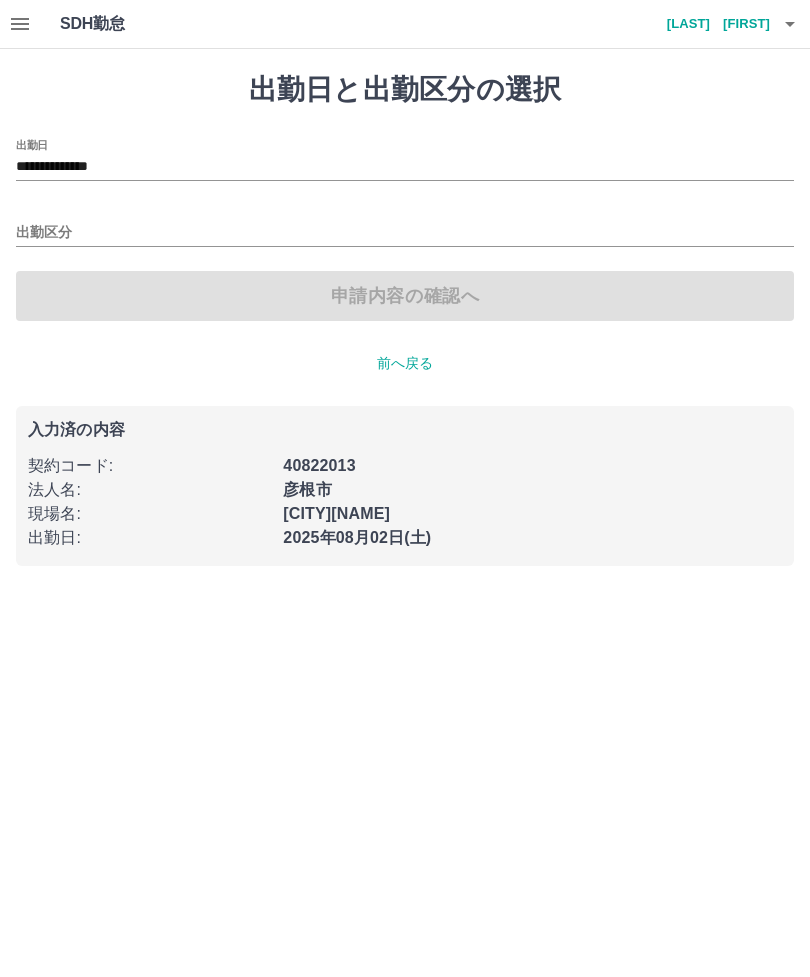 click on "出勤区分" at bounding box center (405, 233) 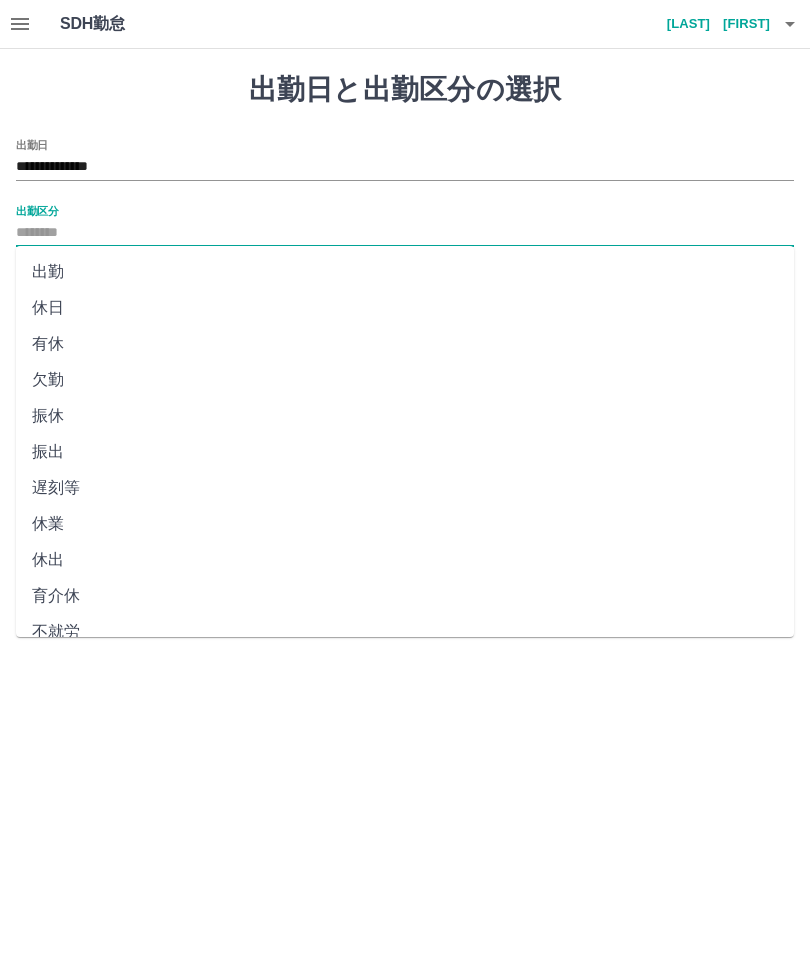 click on "出勤" at bounding box center (405, 272) 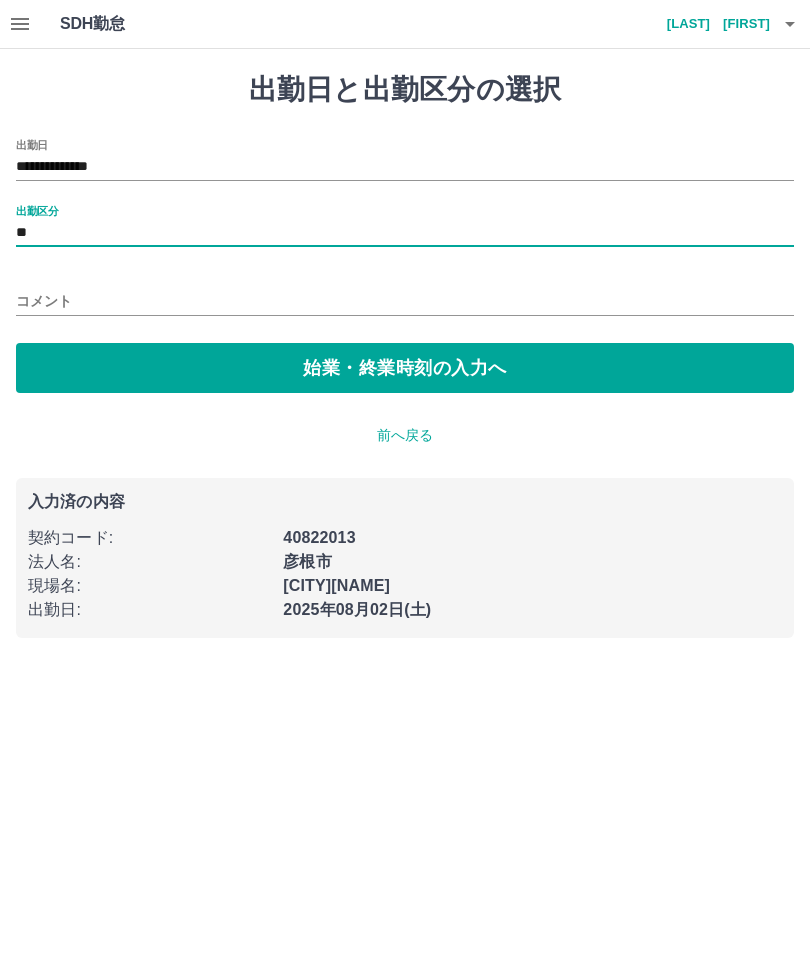 click on "始業・終業時刻の入力へ" at bounding box center [405, 368] 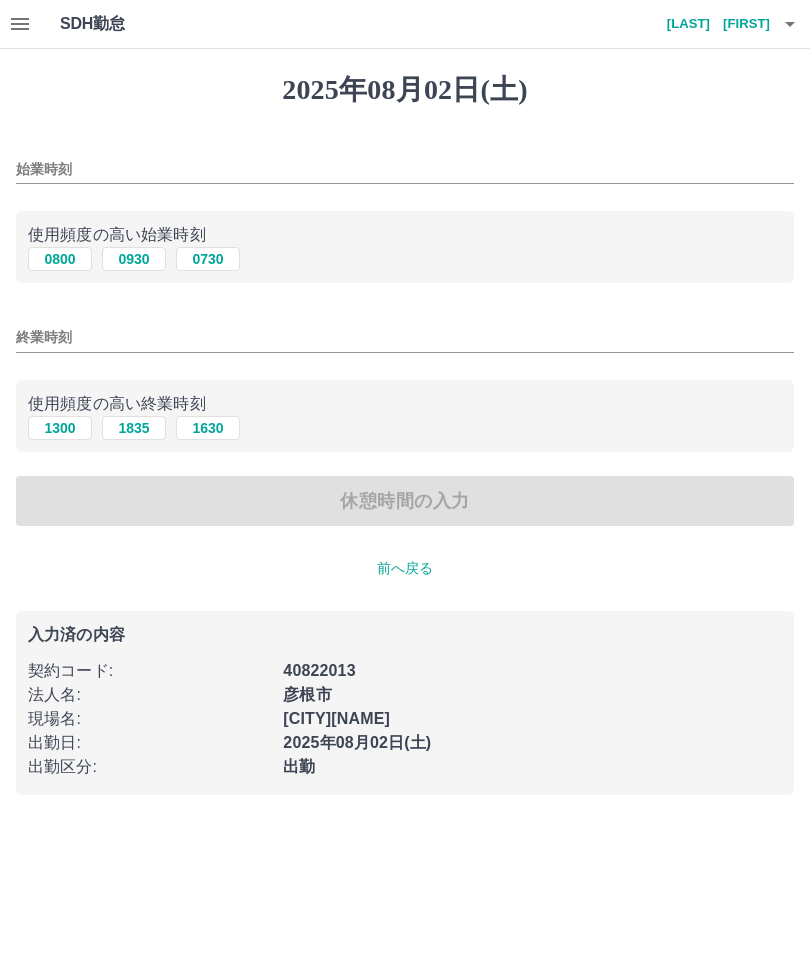 click on "始業時刻" at bounding box center [405, 169] 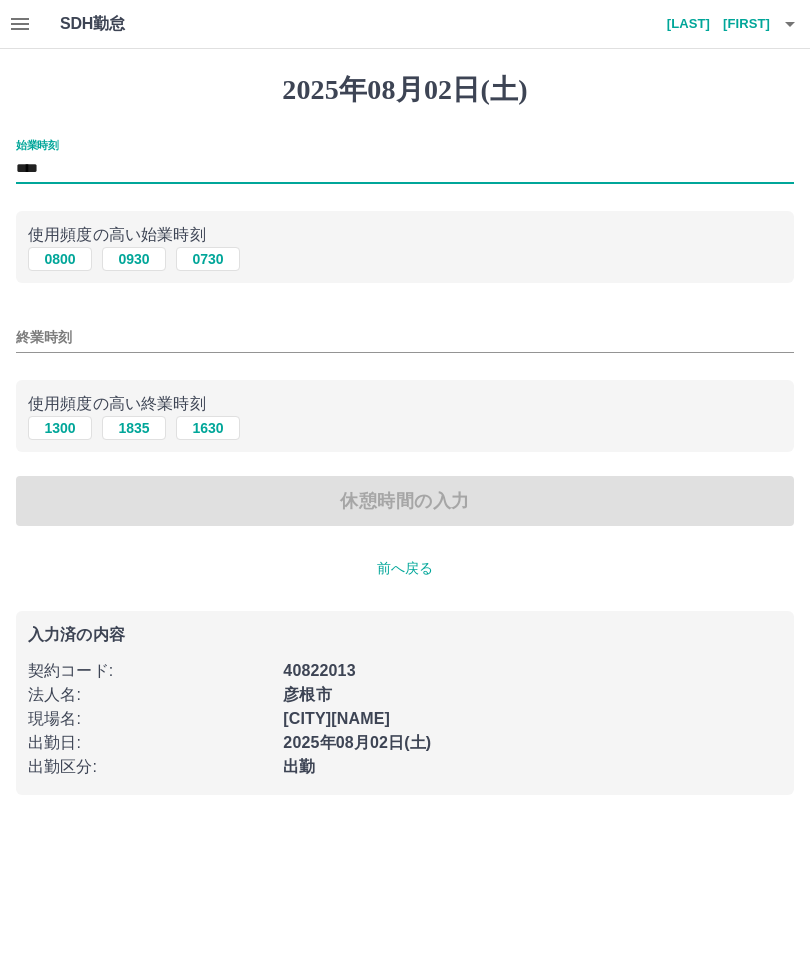 type on "****" 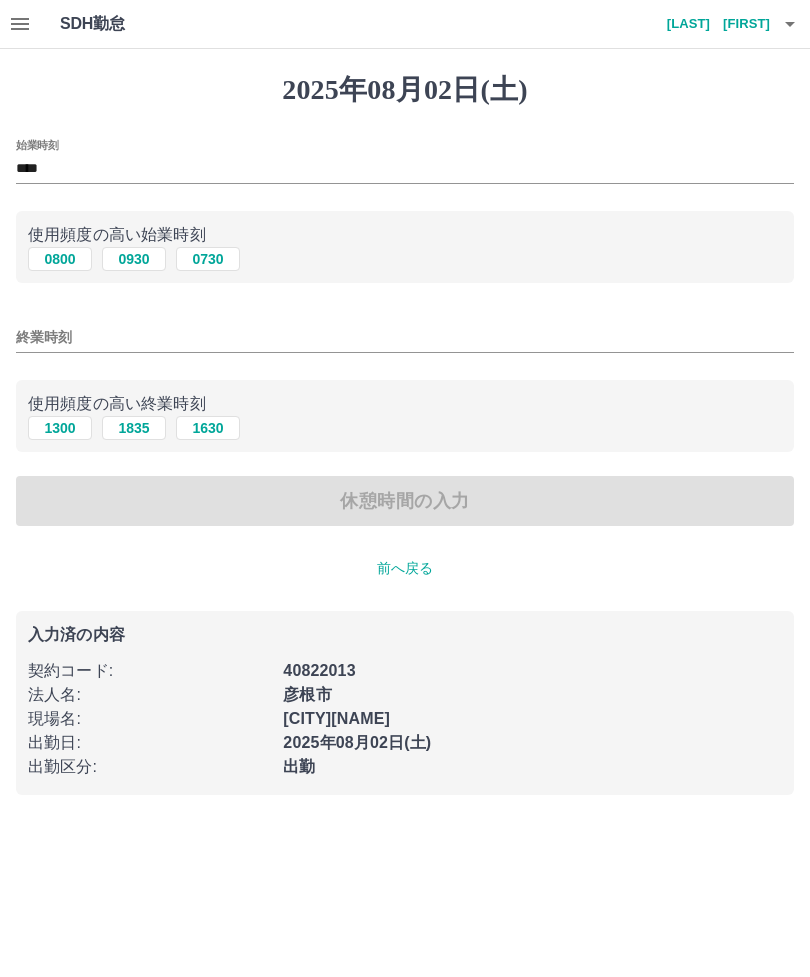 click on "1300" at bounding box center [60, 428] 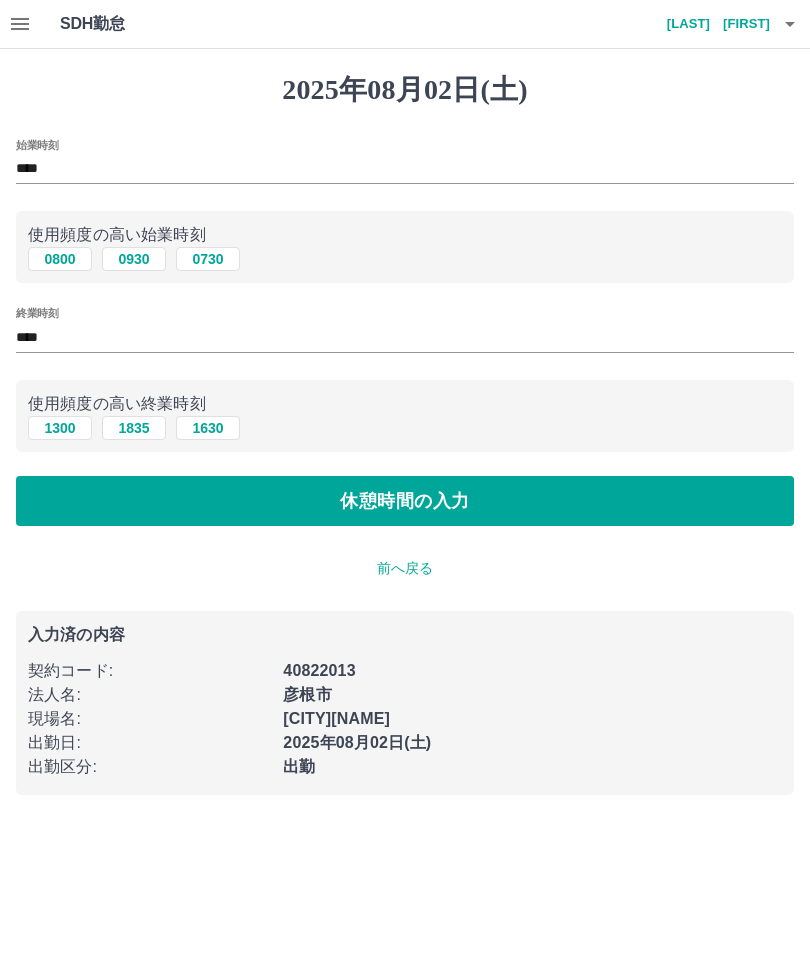 click on "休憩時間の入力" at bounding box center [405, 501] 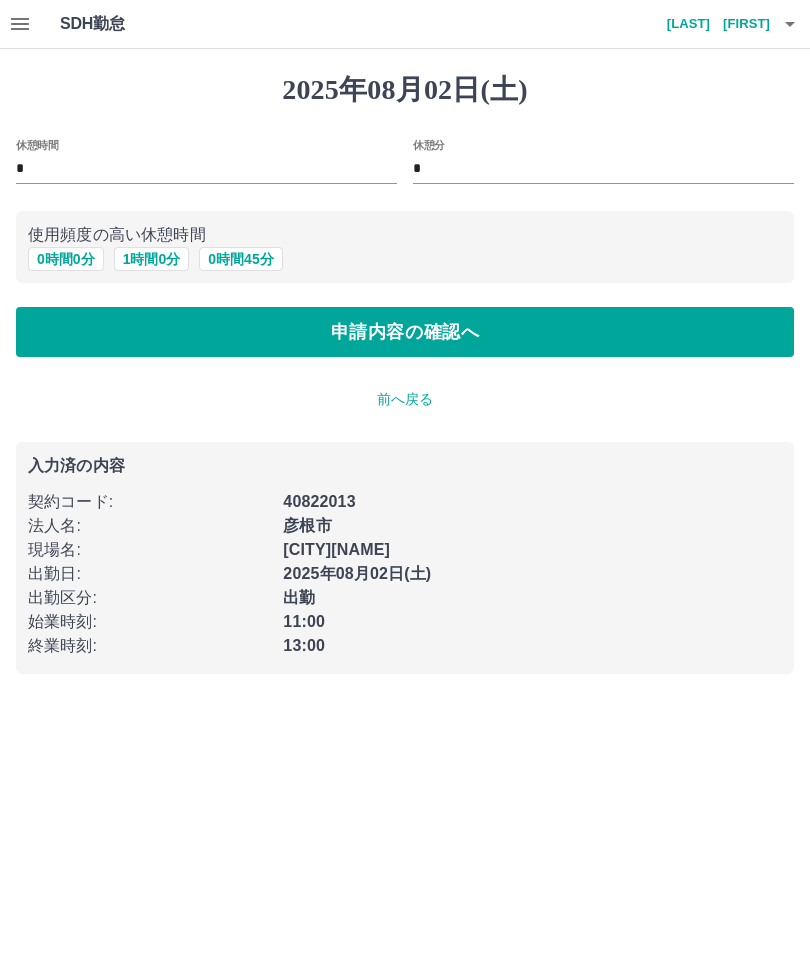 click on "申請内容の確認へ" at bounding box center (405, 332) 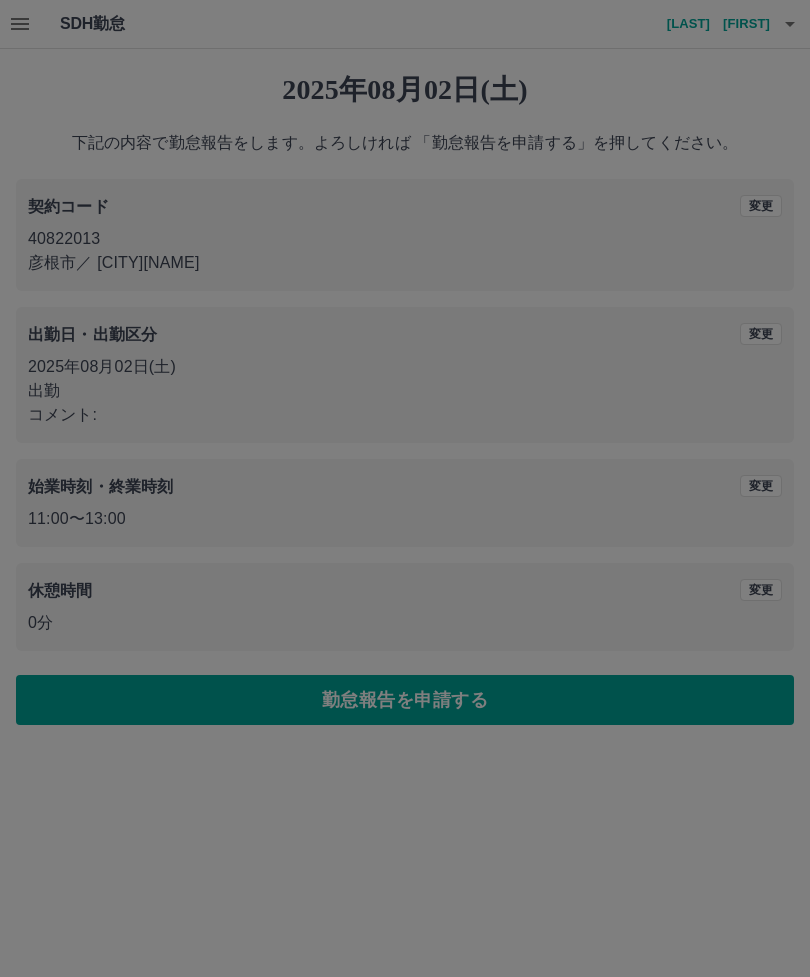 click on "勤怠報告を申請する" at bounding box center [405, 700] 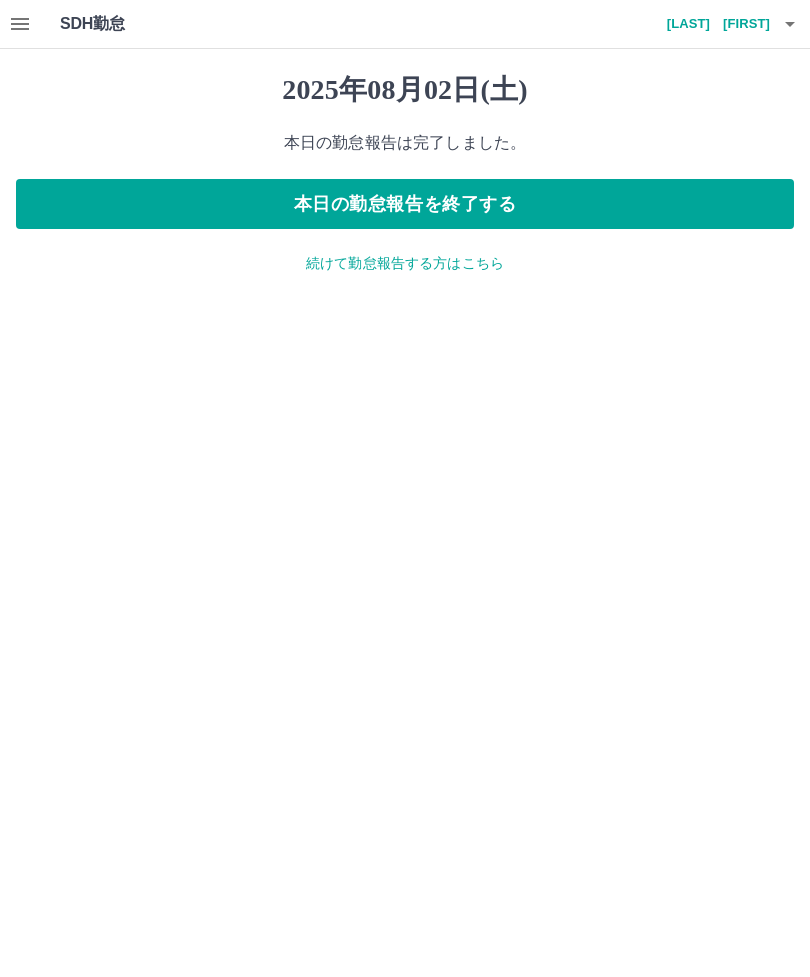 click on "本日の勤怠報告を終了する" at bounding box center [405, 204] 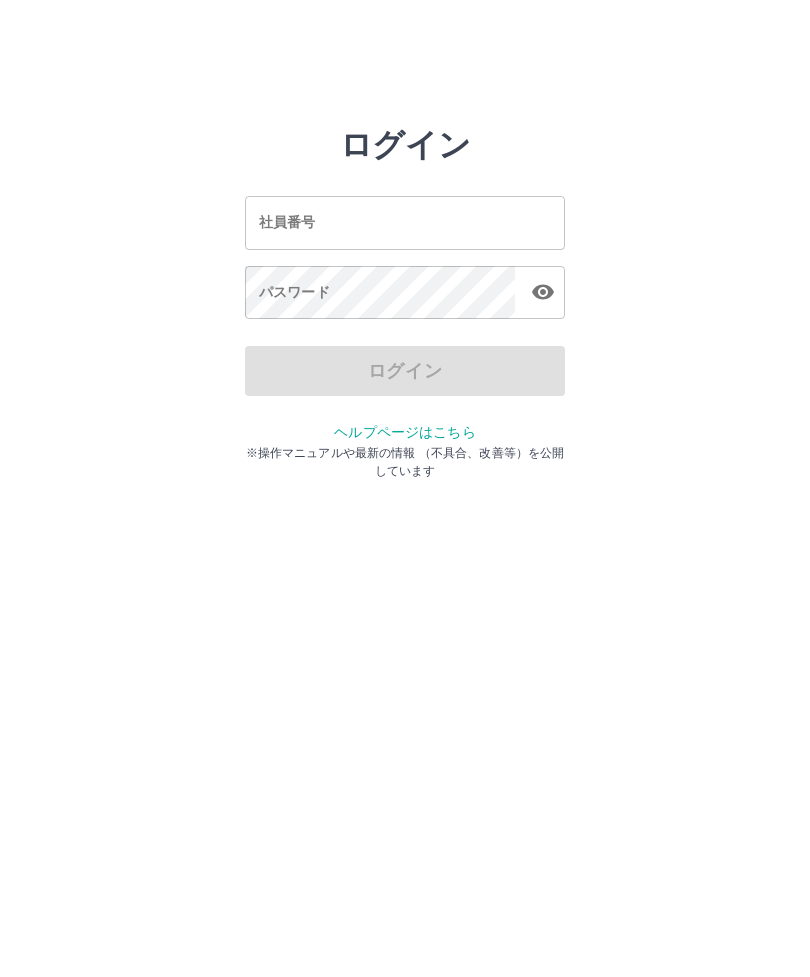scroll, scrollTop: 0, scrollLeft: 0, axis: both 